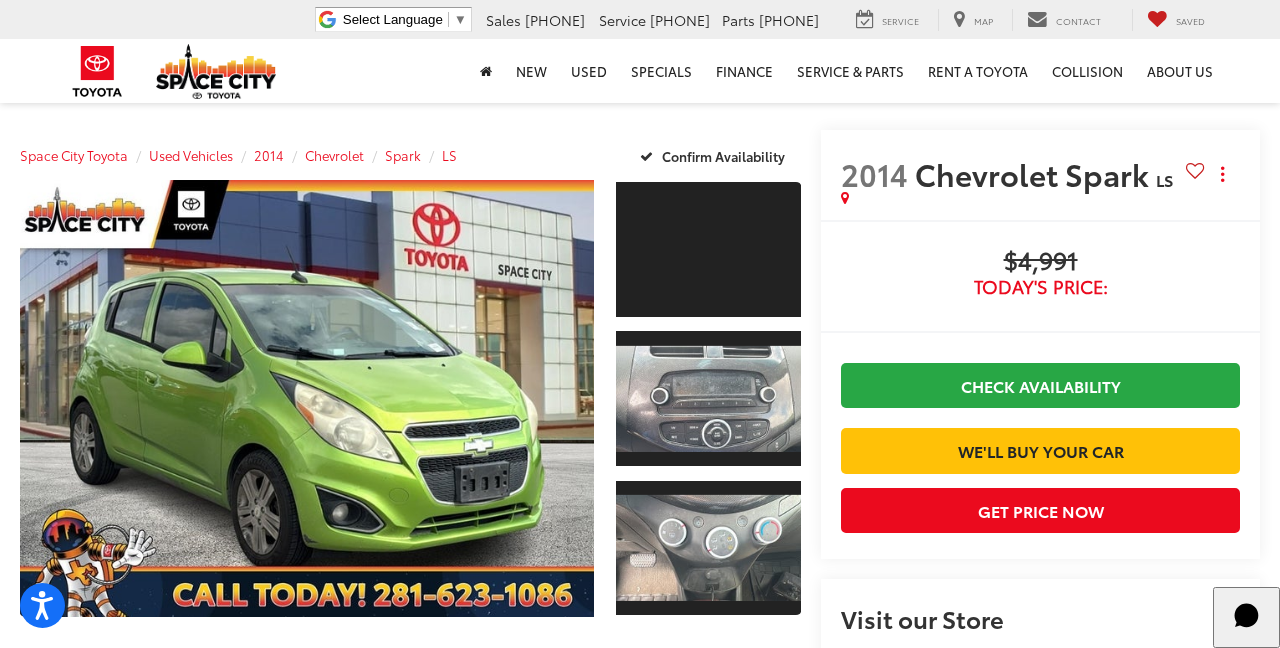 scroll, scrollTop: 0, scrollLeft: 0, axis: both 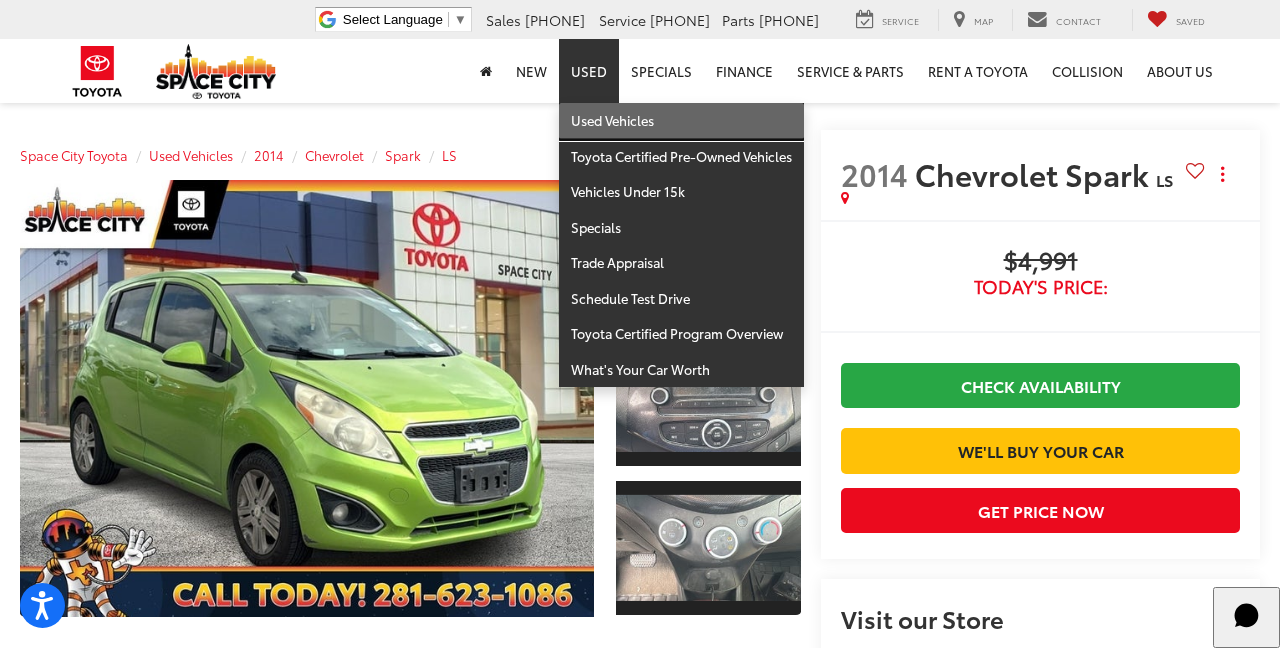 click on "Used Vehicles" at bounding box center (681, 121) 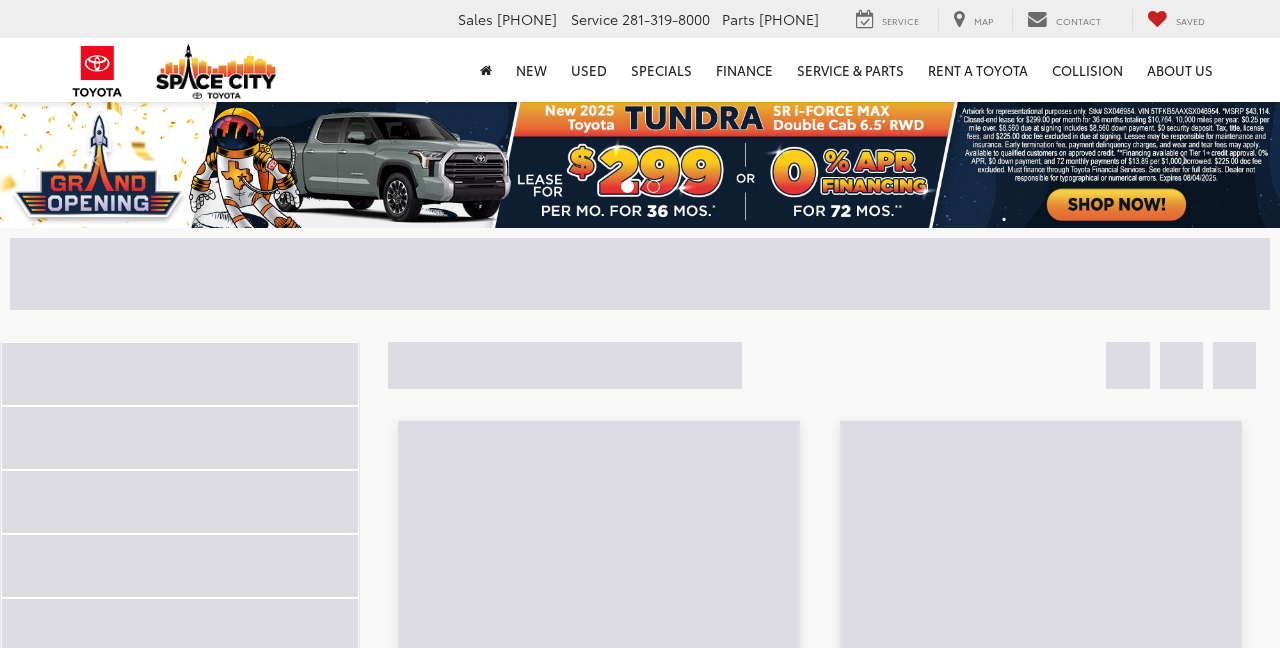 scroll, scrollTop: 0, scrollLeft: 0, axis: both 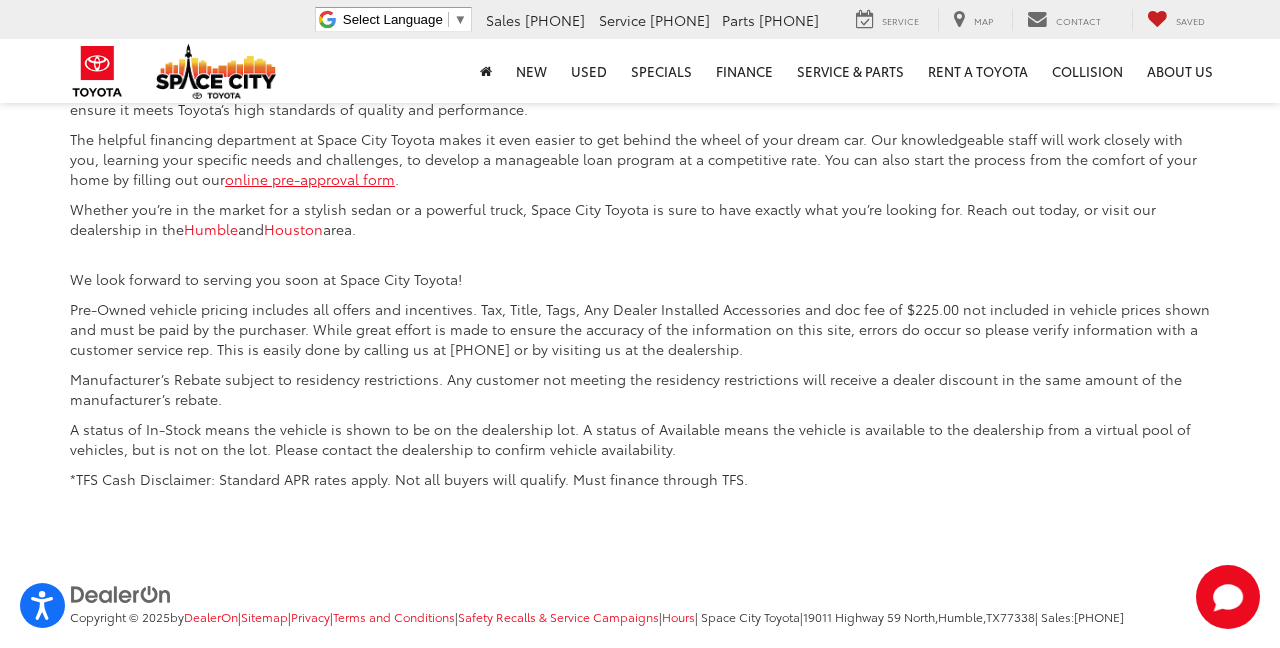 click 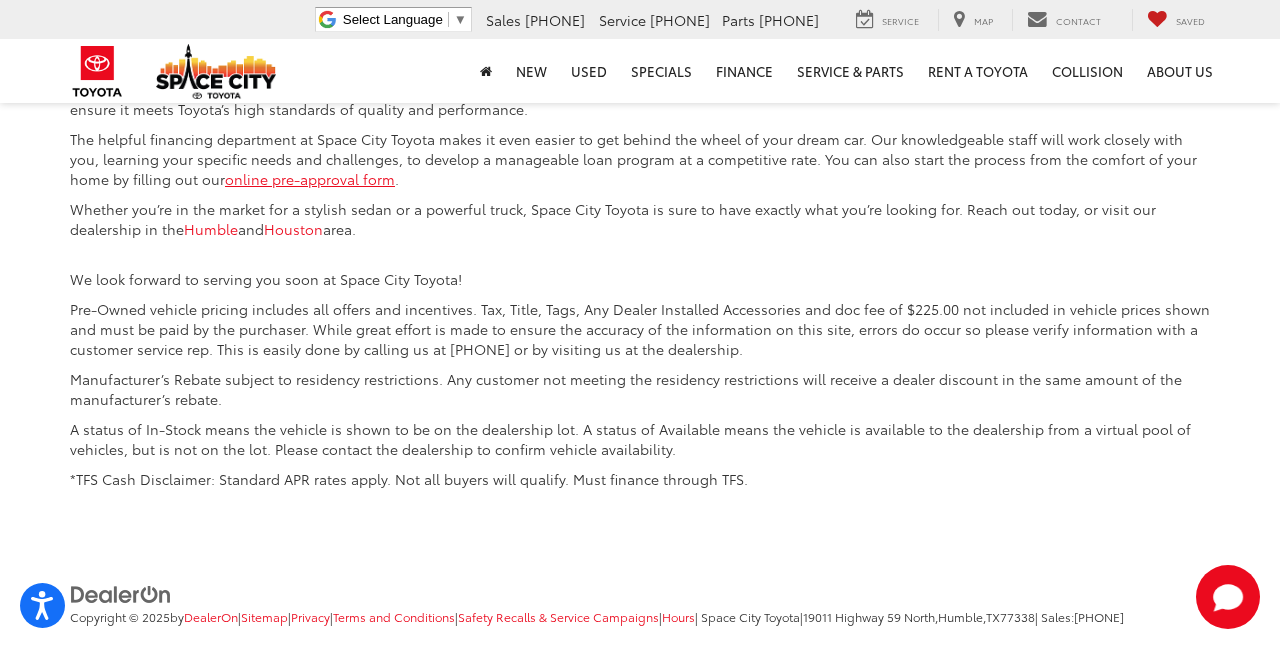 click on "TUNDRA 4X4 (3)" at bounding box center (180, -221) 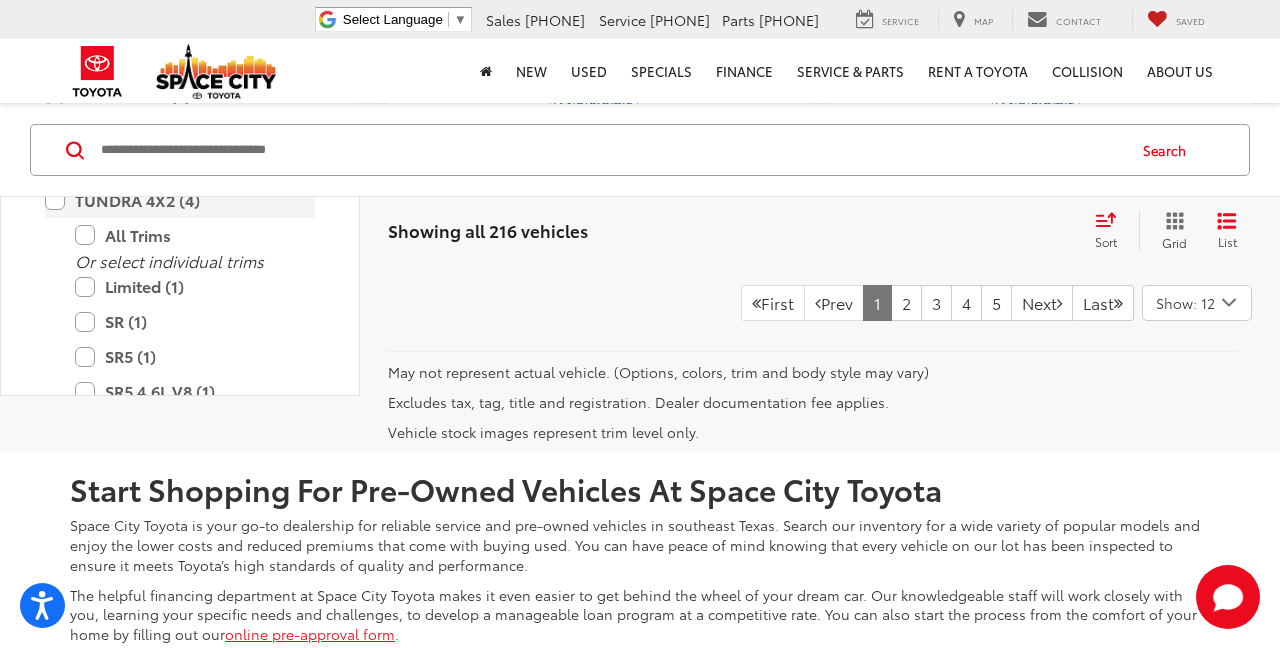 scroll, scrollTop: 5447, scrollLeft: 0, axis: vertical 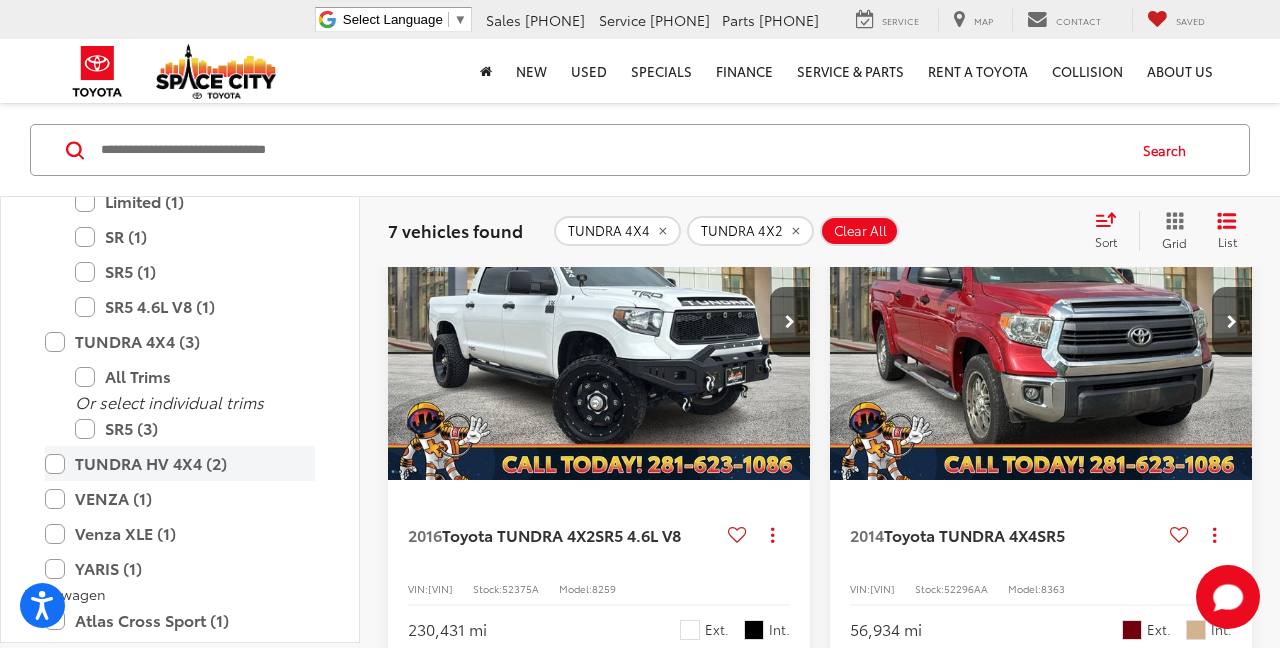 click on "TUNDRA HV 4X4 (2)" at bounding box center [180, 463] 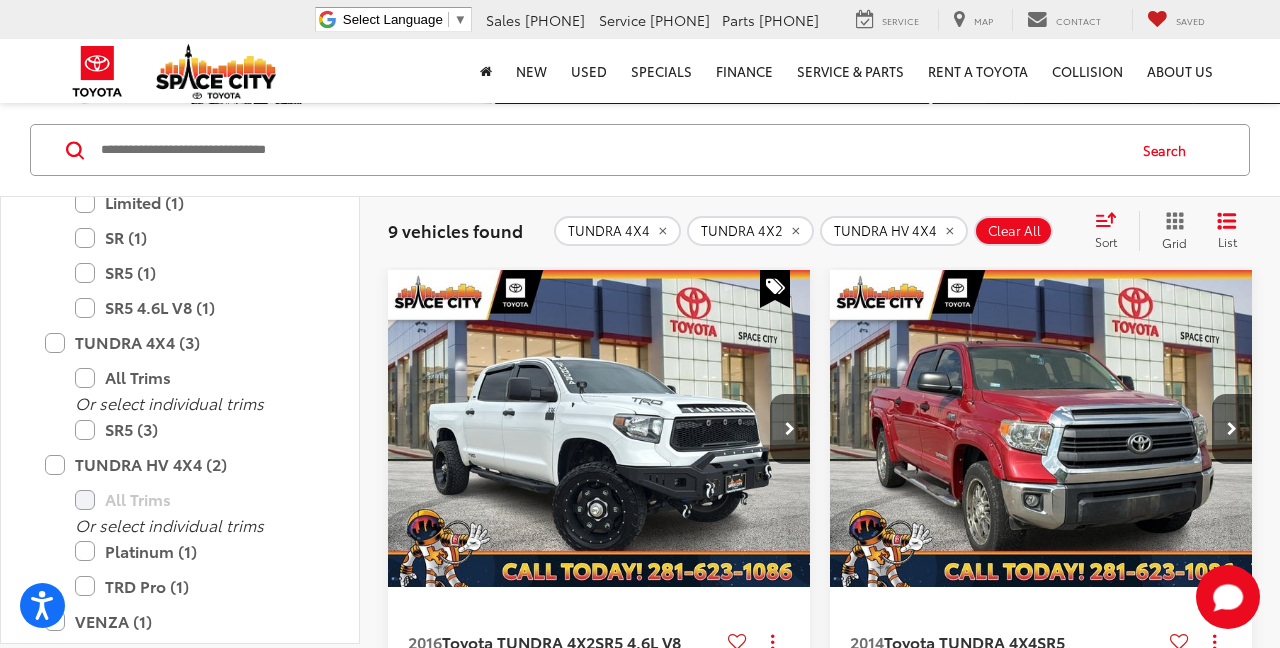 scroll, scrollTop: 205, scrollLeft: 0, axis: vertical 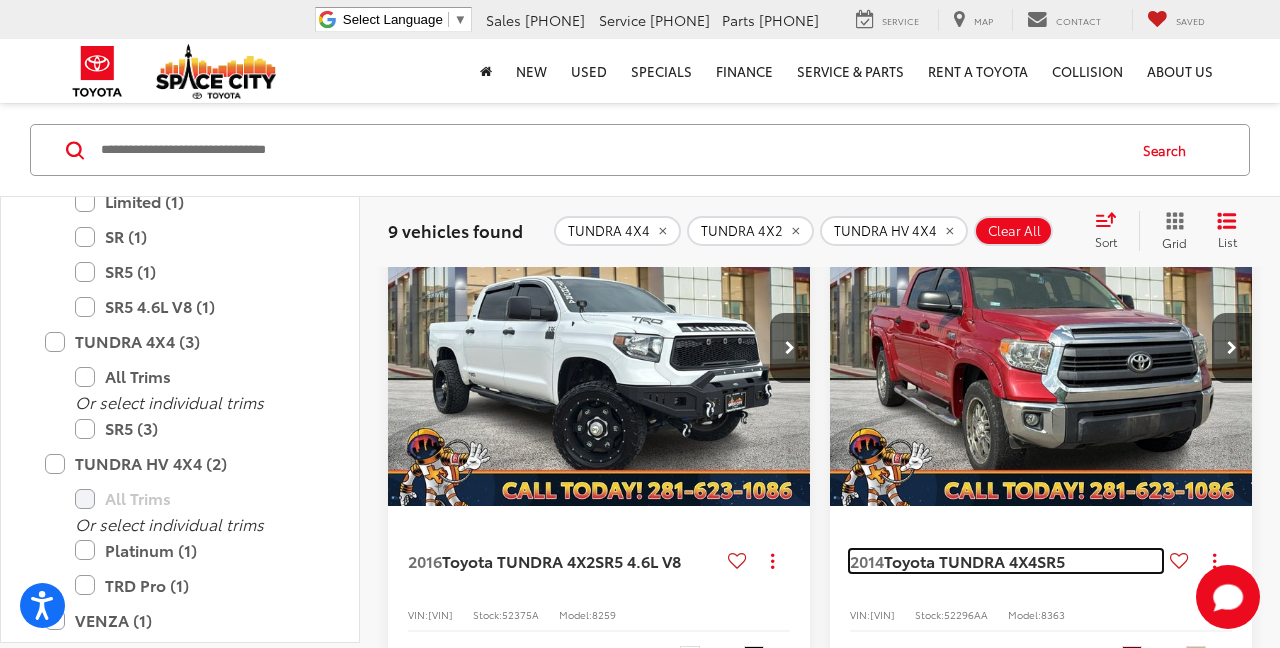 click on "Toyota TUNDRA 4X4" at bounding box center [960, 560] 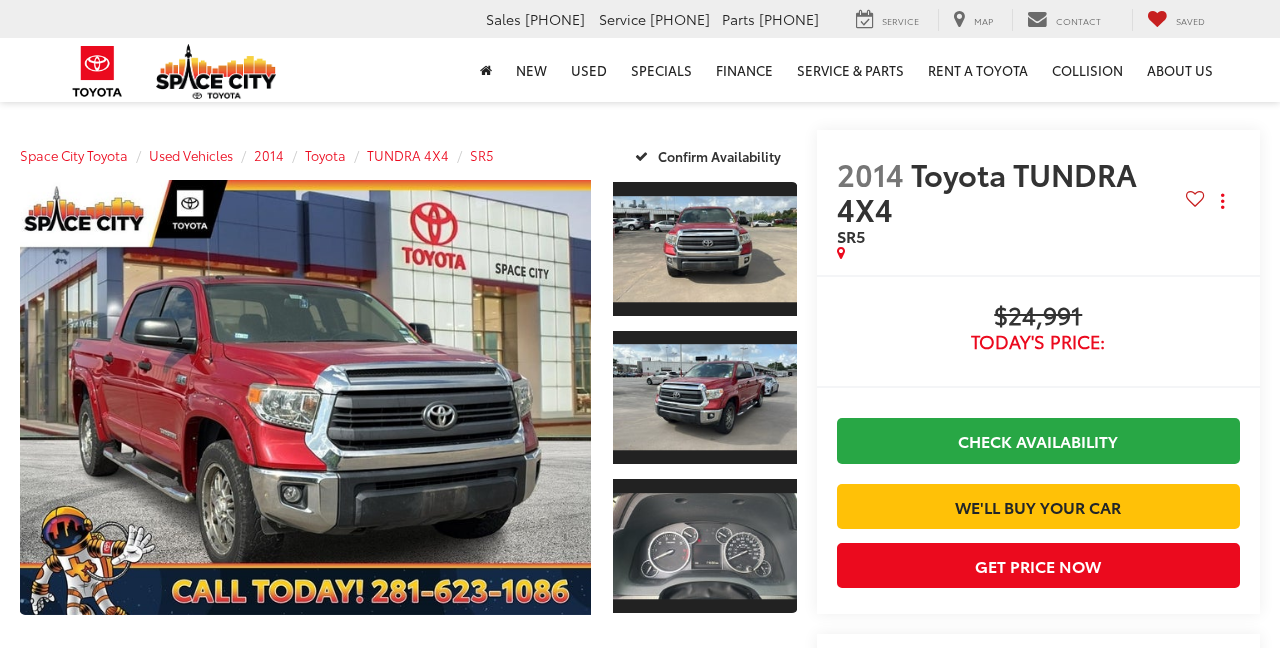 scroll, scrollTop: 0, scrollLeft: 0, axis: both 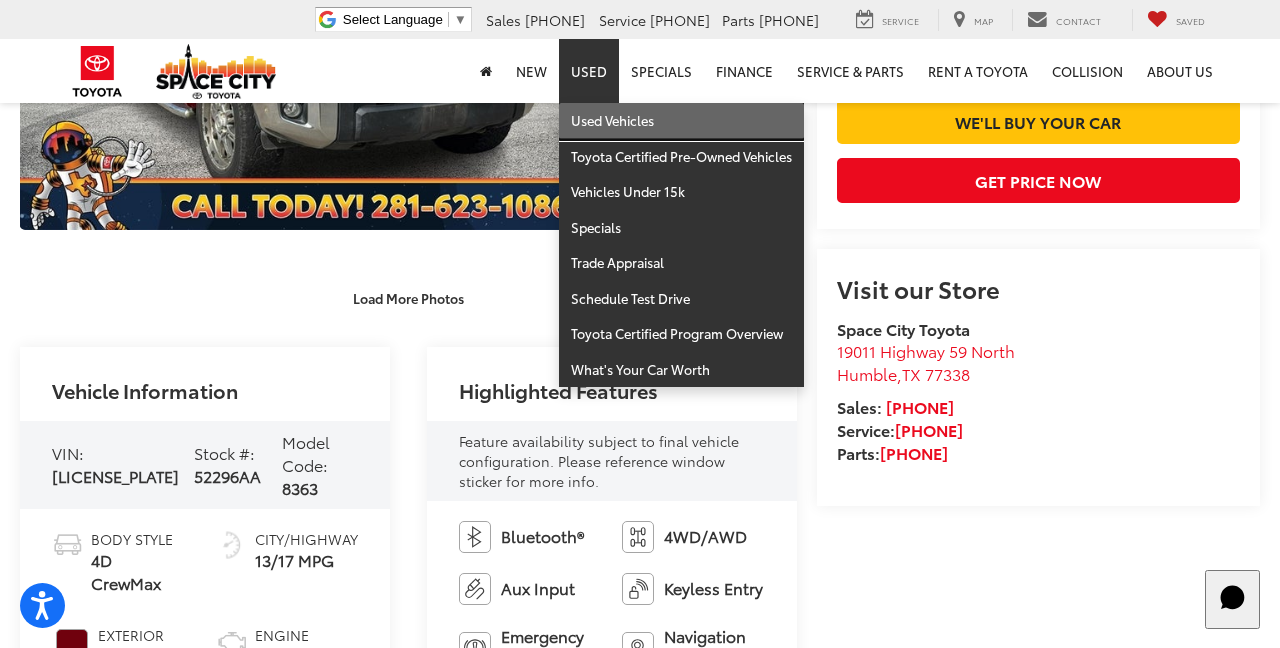 click on "Used Vehicles" at bounding box center [681, 121] 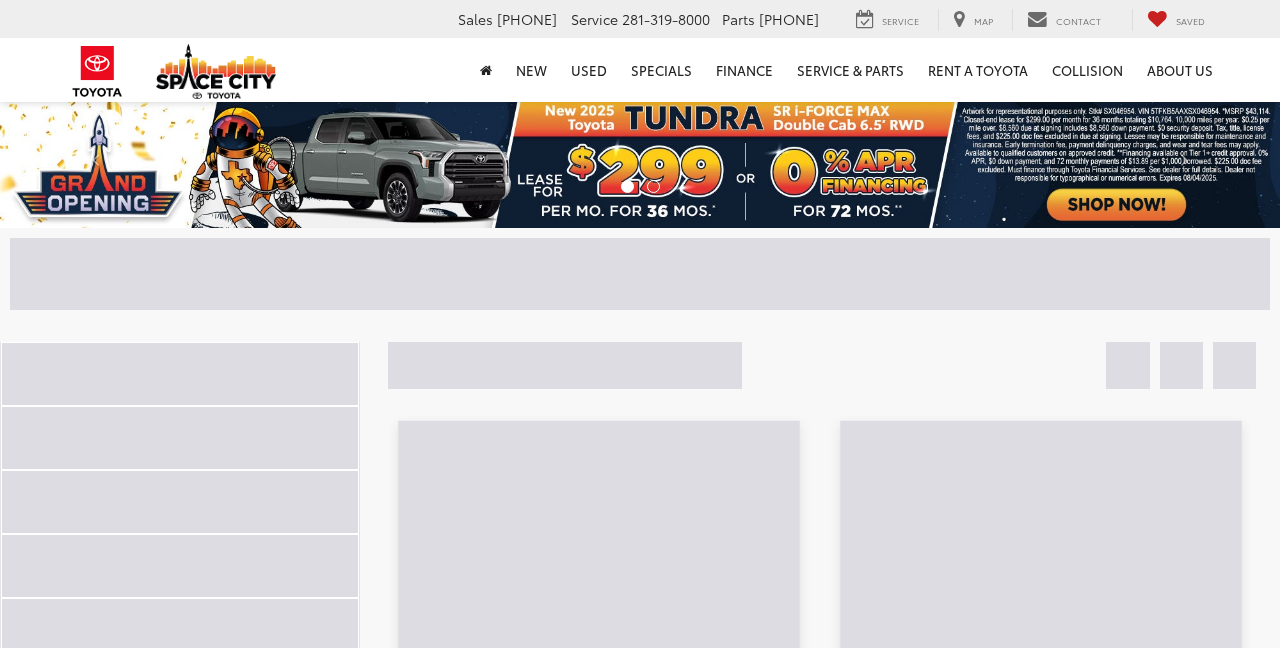 scroll, scrollTop: 0, scrollLeft: 0, axis: both 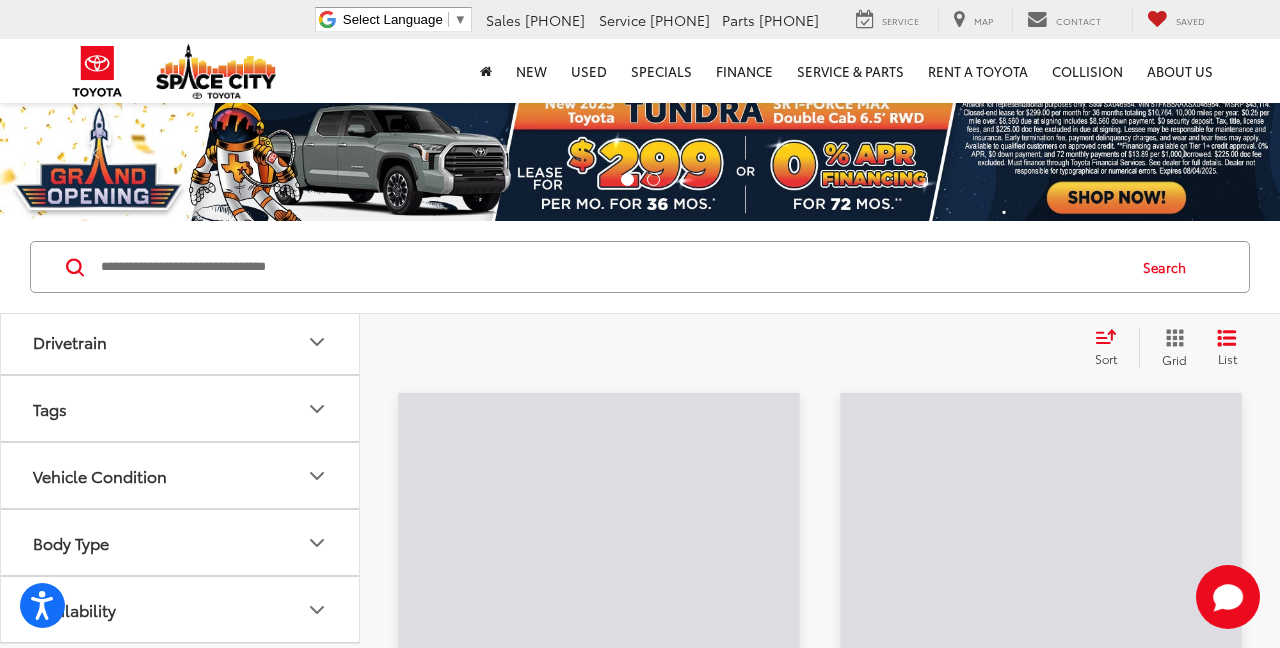 click 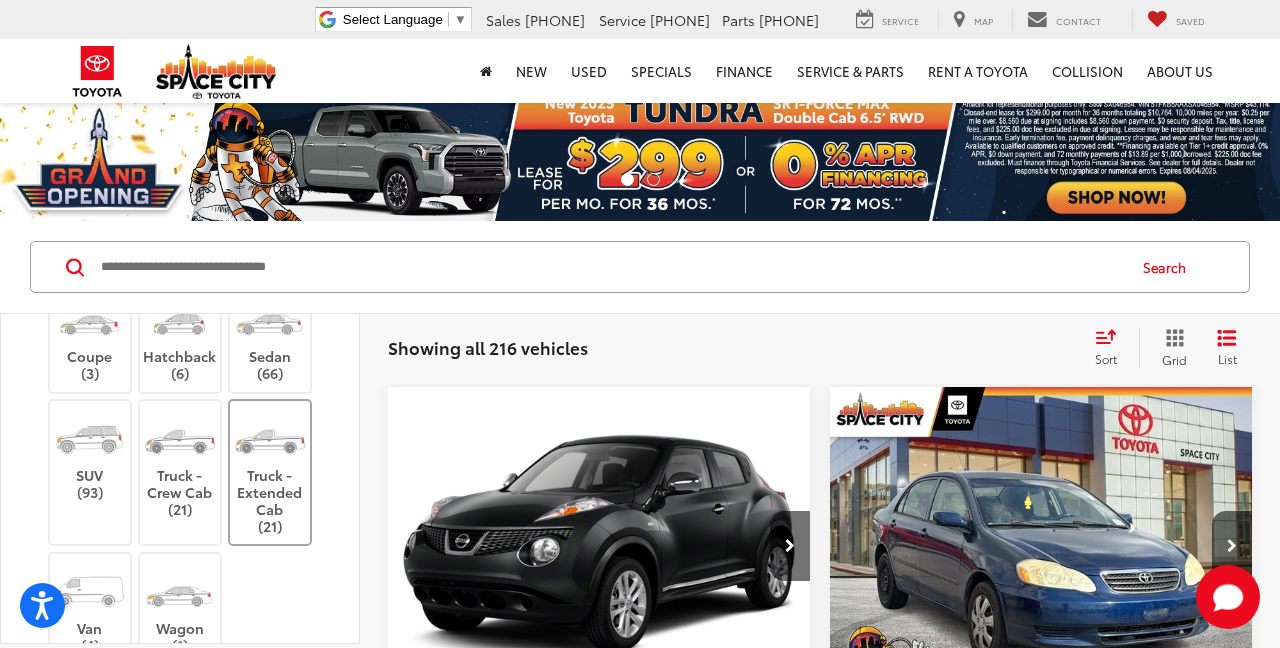 scroll, scrollTop: 1176, scrollLeft: 0, axis: vertical 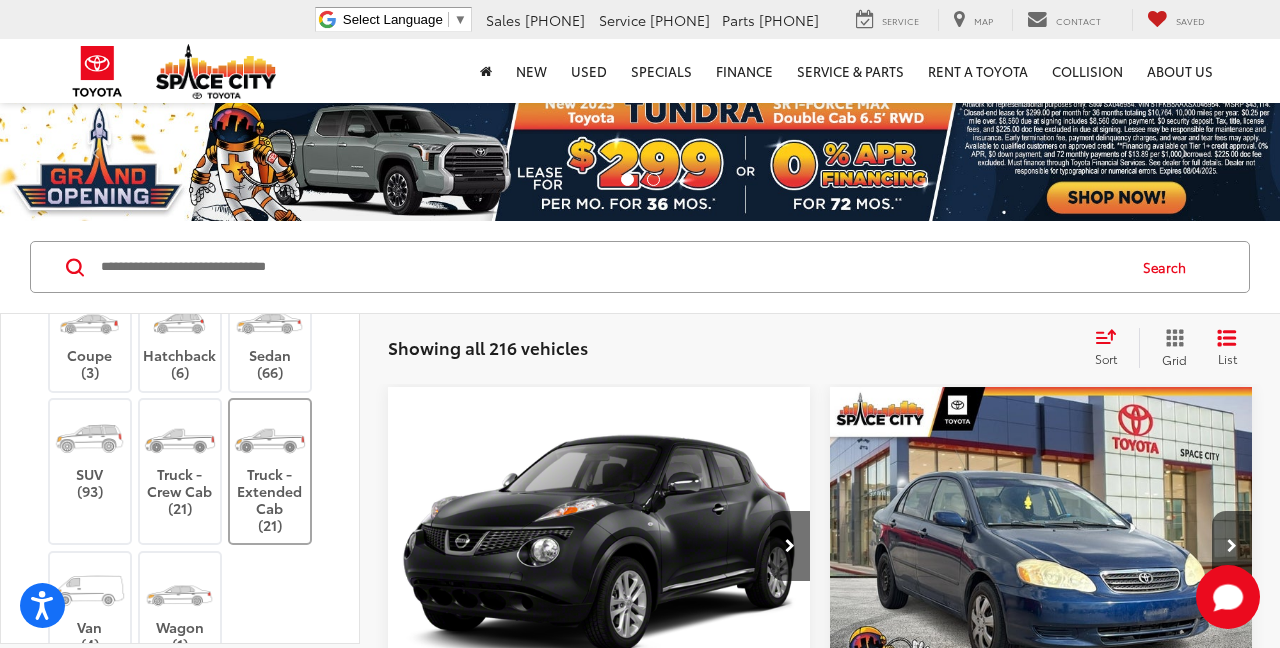 click on "Truck - Extended Cab   (21)" at bounding box center (270, 471) 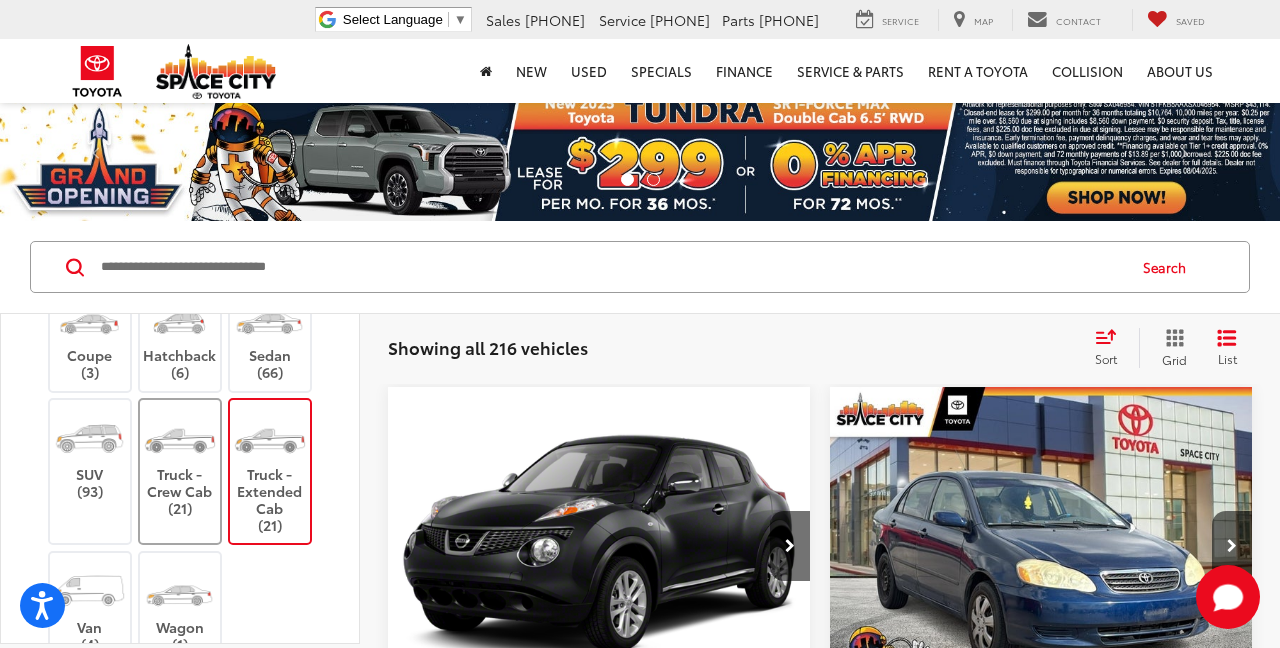click on "Truck - Crew Cab   (21)" at bounding box center [180, 463] 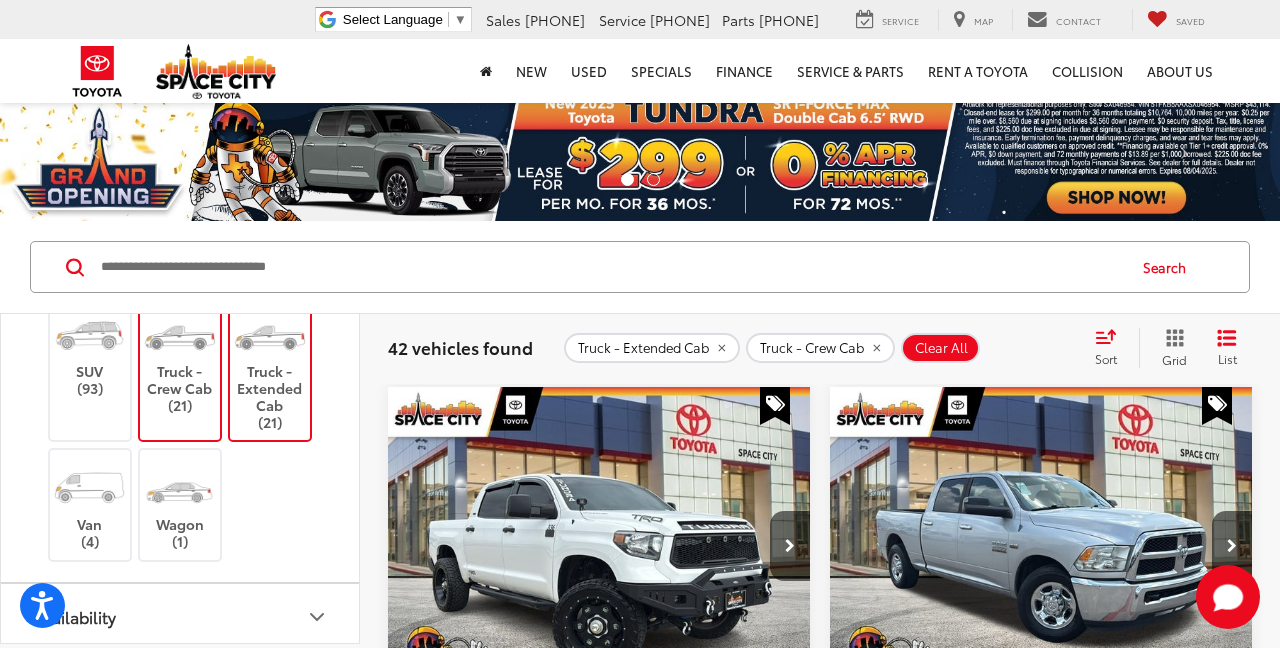 scroll, scrollTop: 1280, scrollLeft: 0, axis: vertical 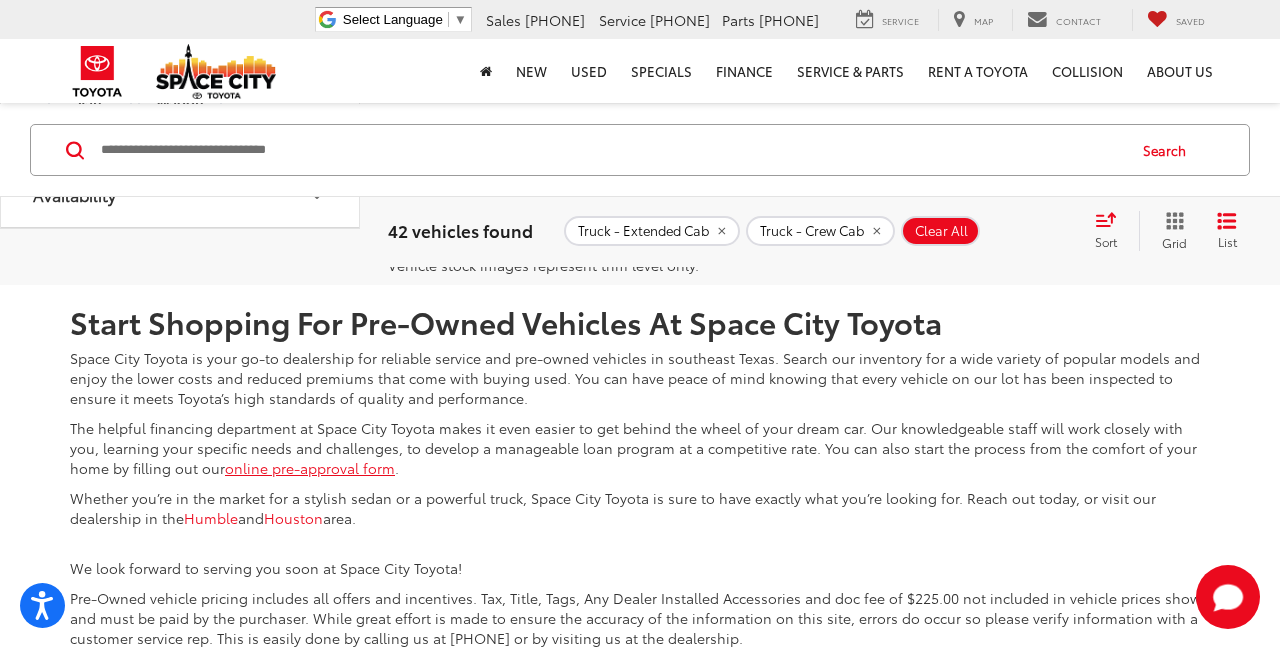 click on "2" at bounding box center [936, 136] 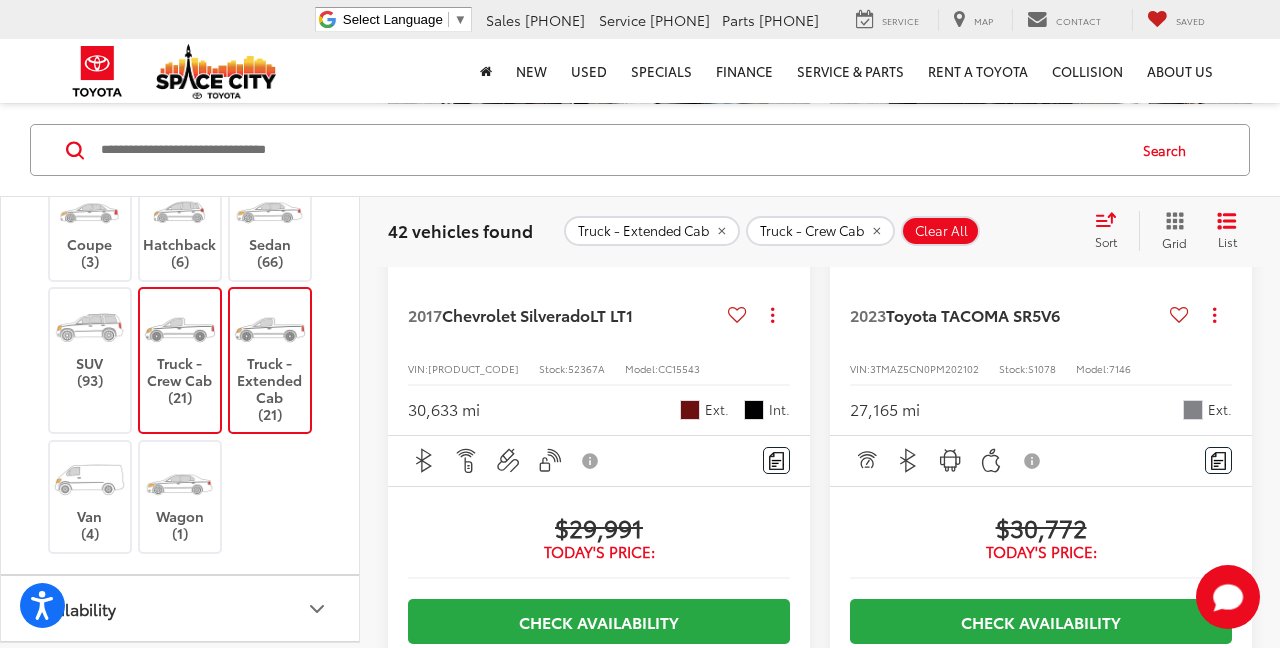 scroll, scrollTop: 525, scrollLeft: 0, axis: vertical 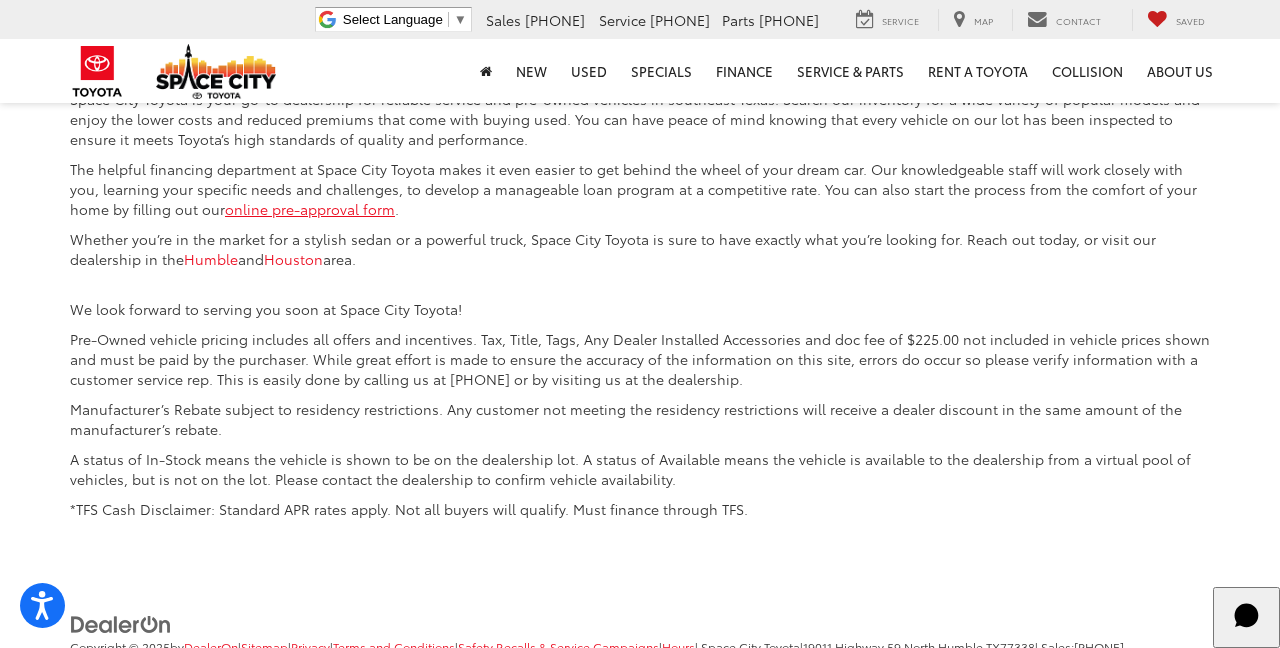 click on "2" at bounding box center (936, -123) 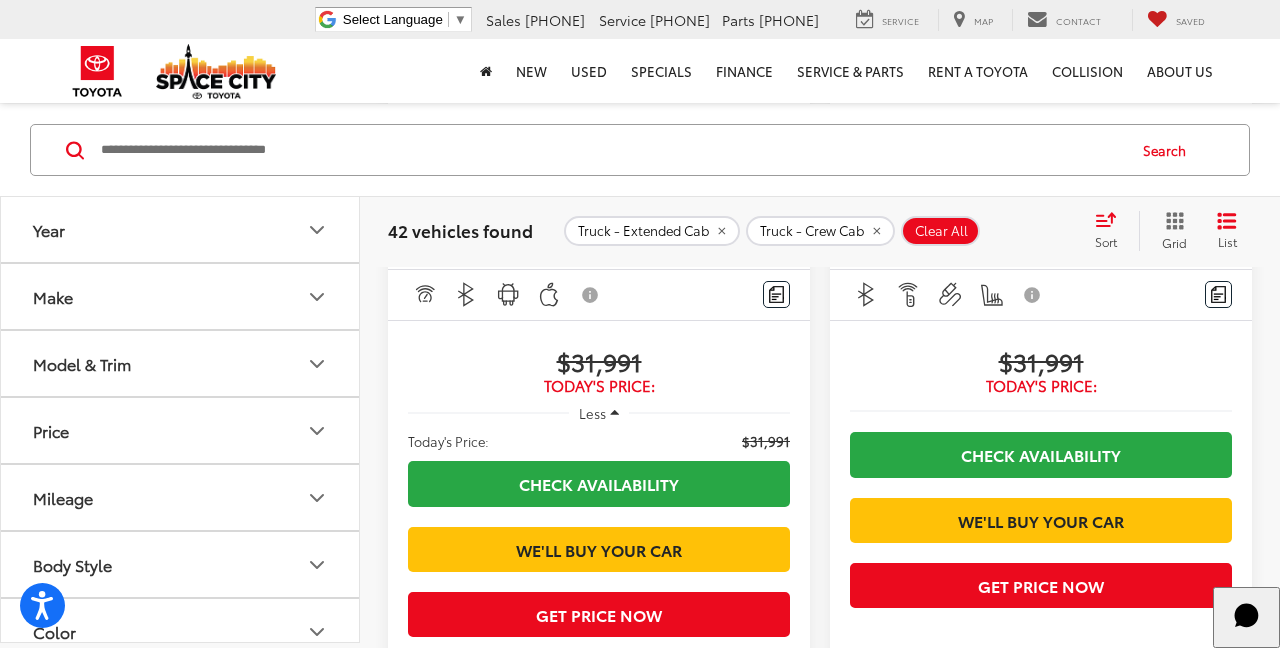 scroll, scrollTop: 4002, scrollLeft: 0, axis: vertical 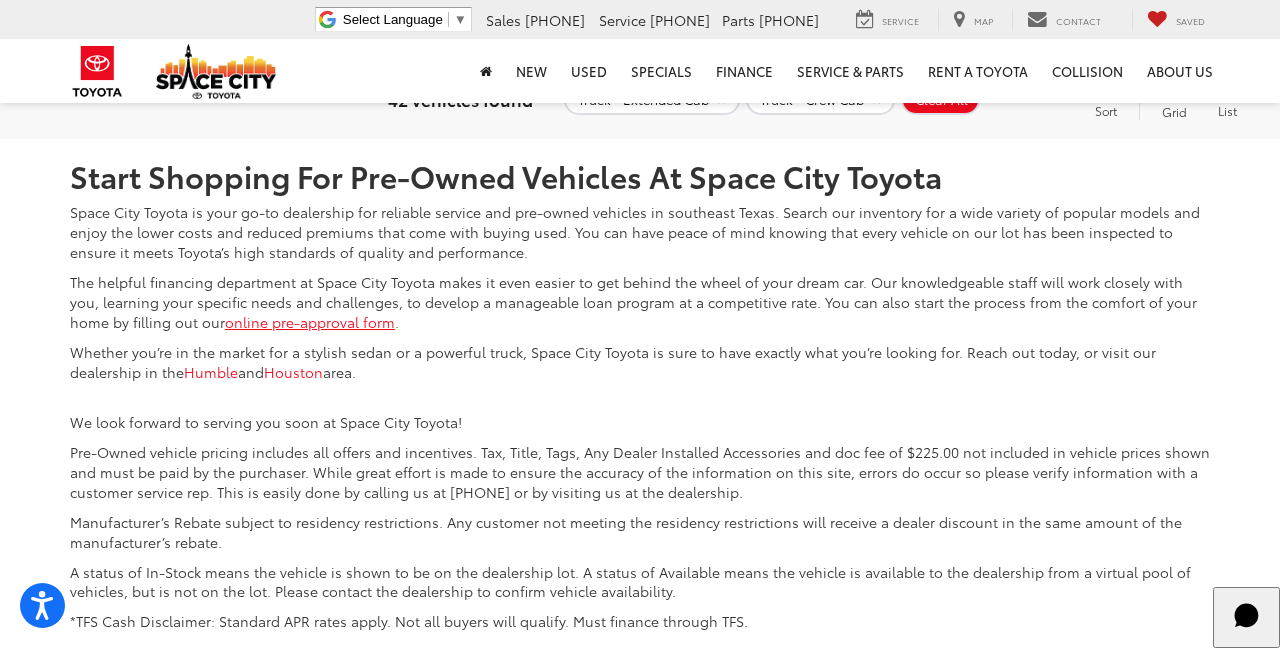 click on "3" at bounding box center (966, -10) 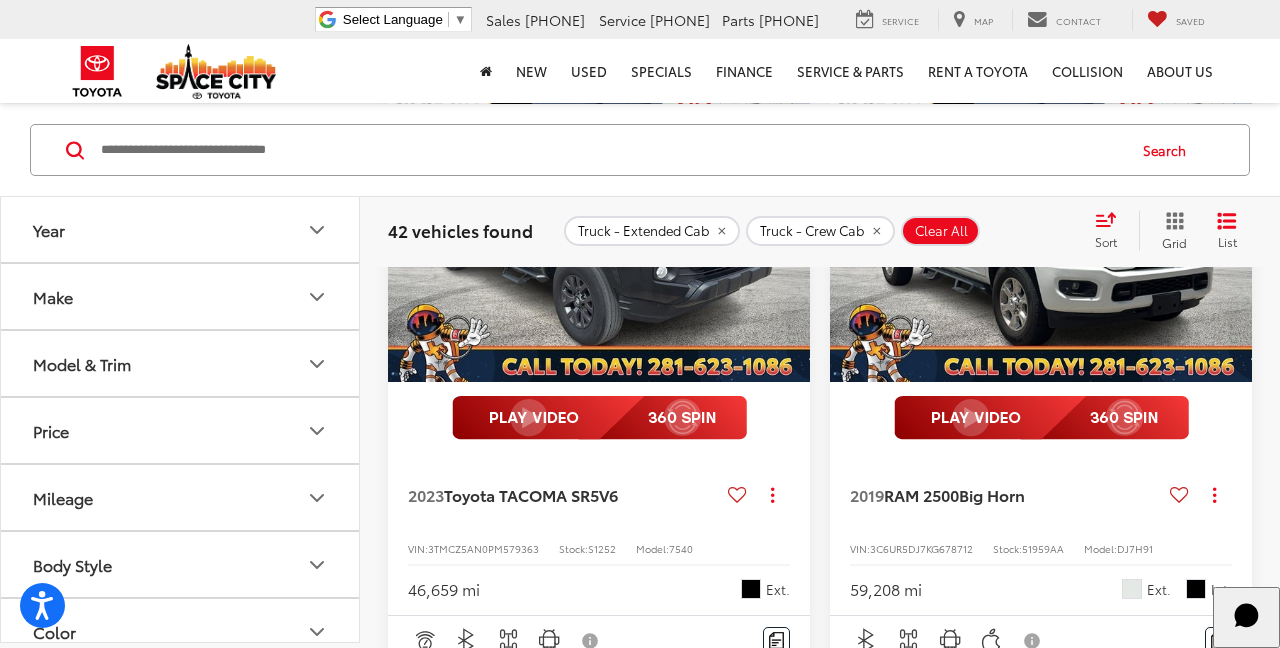 scroll, scrollTop: 3732, scrollLeft: 0, axis: vertical 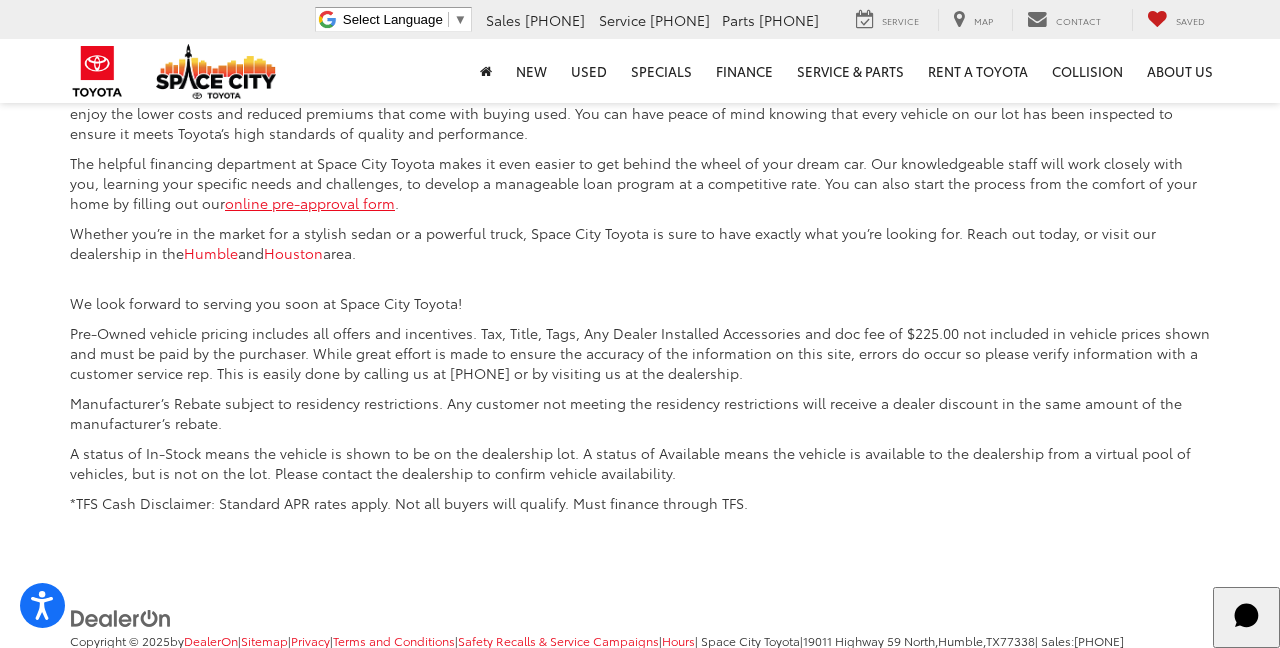click on "4" at bounding box center [996, -129] 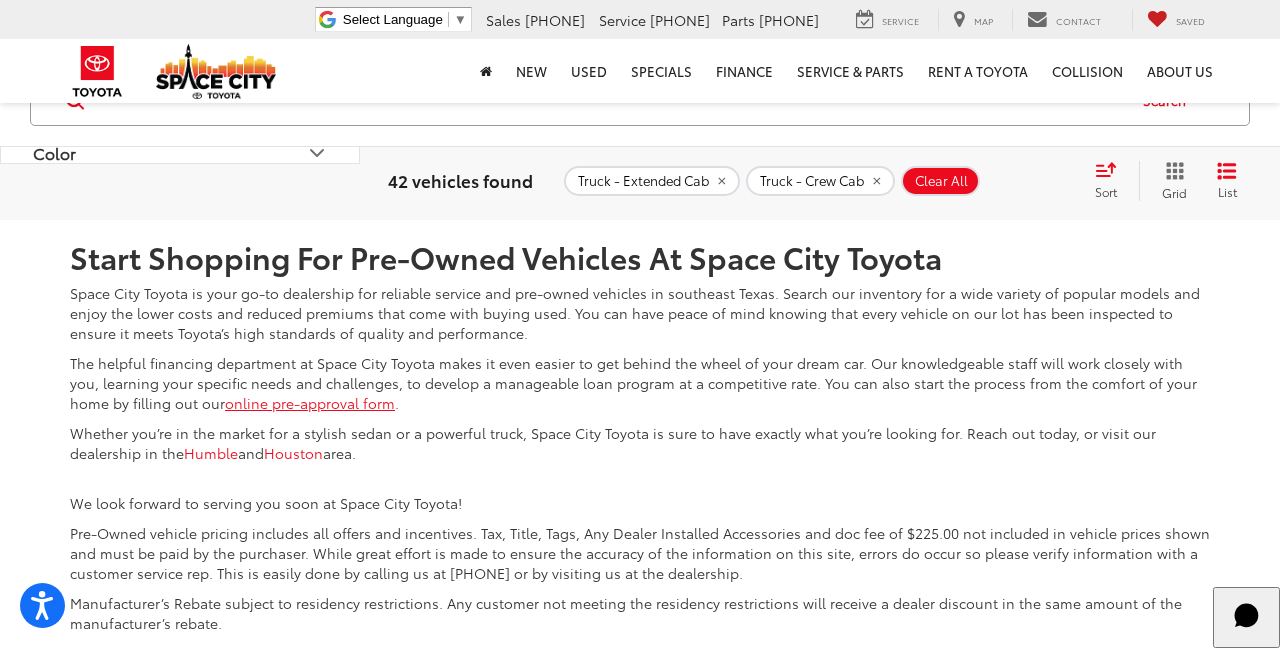 scroll, scrollTop: 3765, scrollLeft: 0, axis: vertical 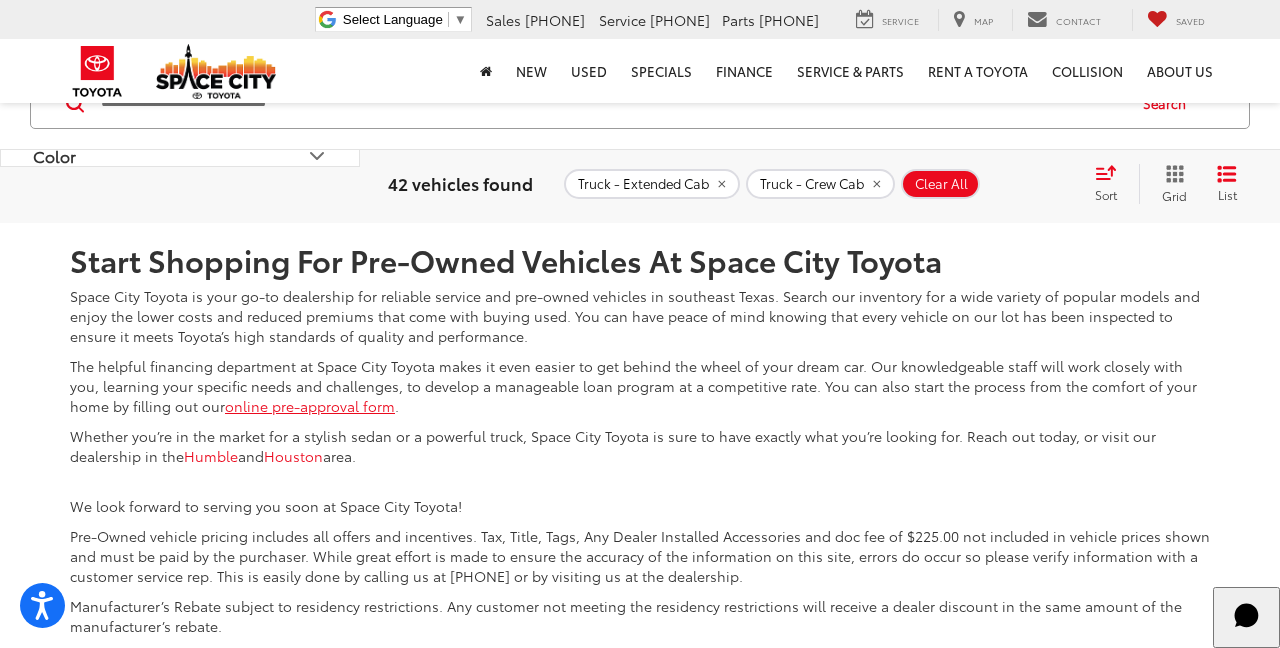 click on "Next" at bounding box center (1042, 74) 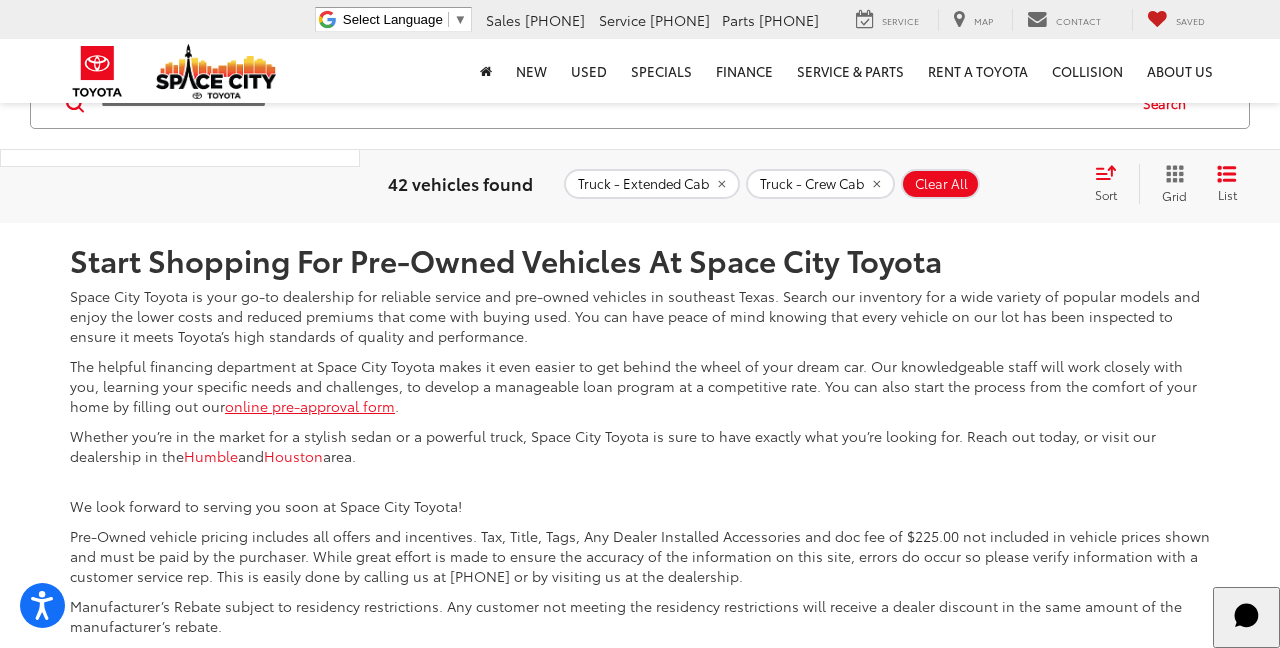 click on "Body Style" at bounding box center [181, 70] 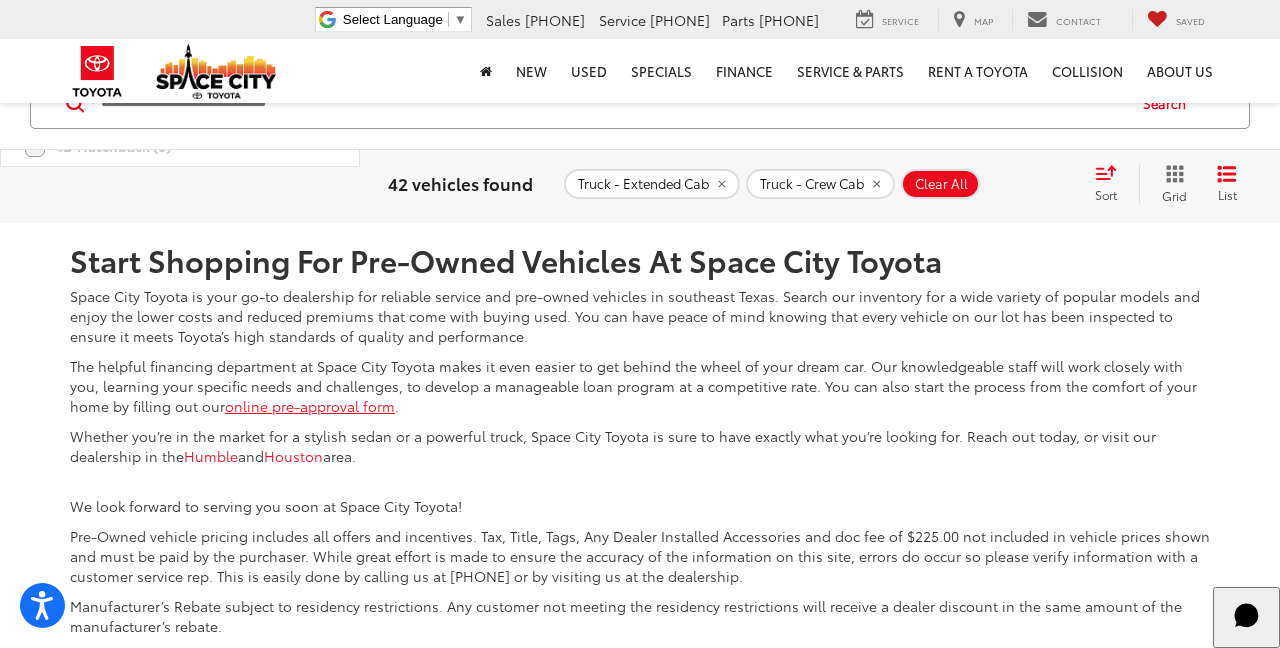 scroll, scrollTop: 0, scrollLeft: 0, axis: both 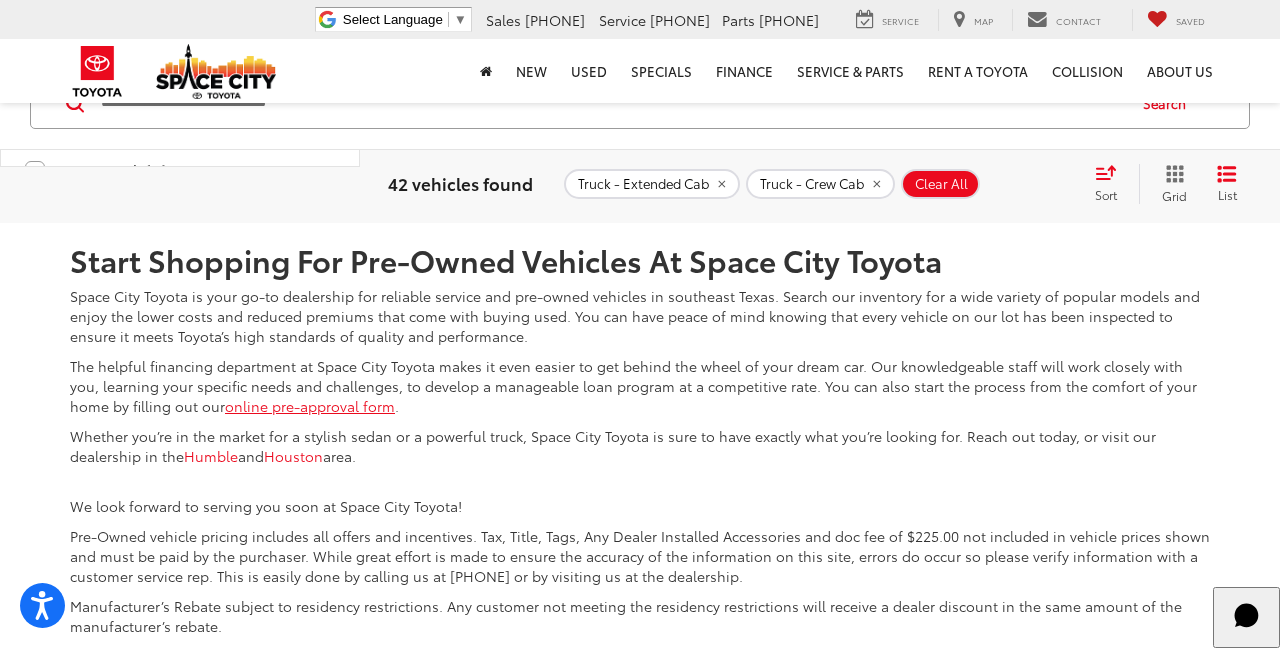 click 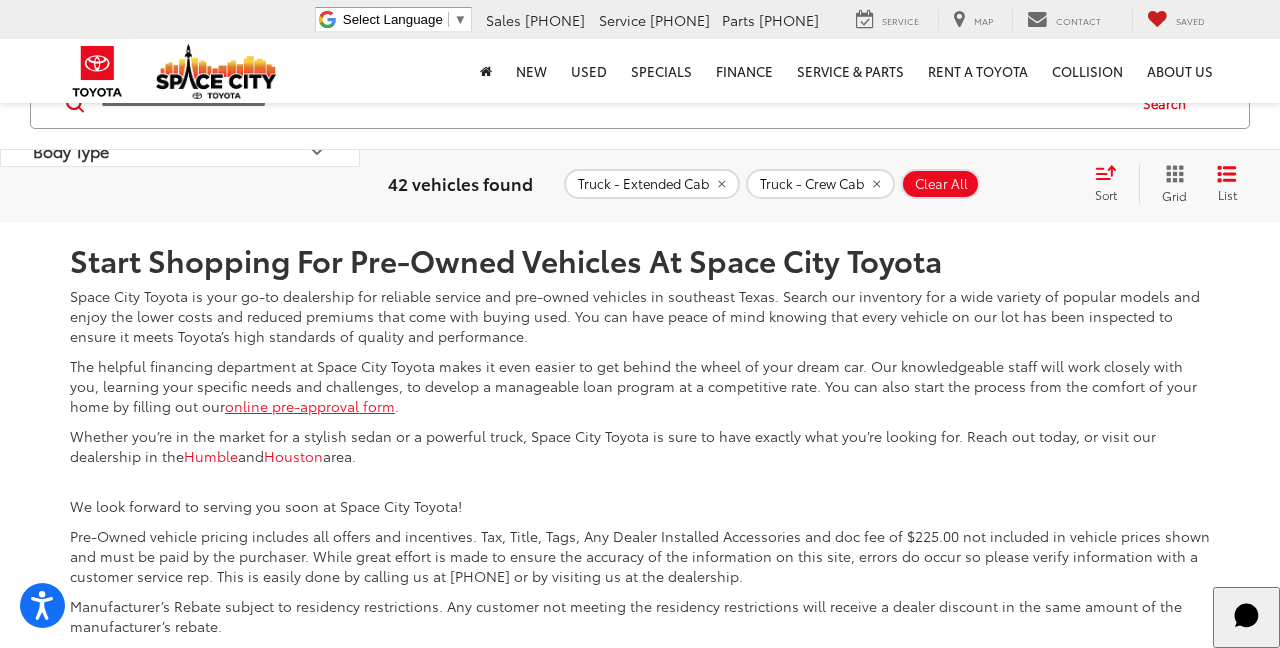 scroll, scrollTop: 760, scrollLeft: 0, axis: vertical 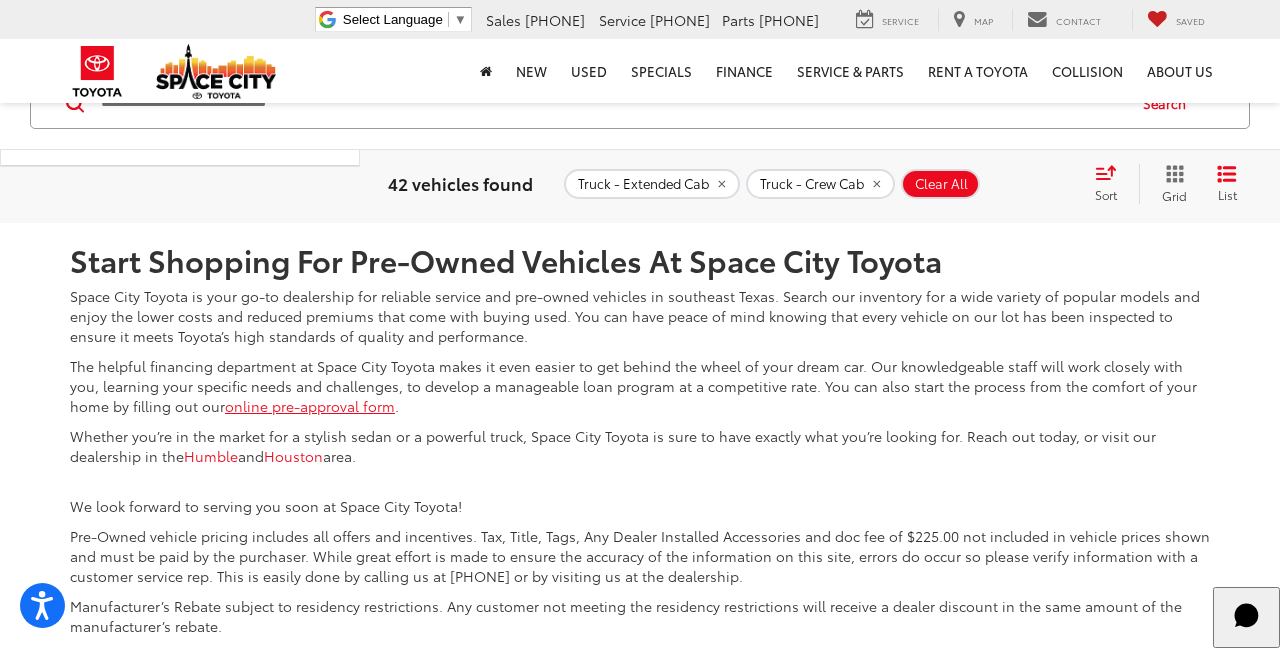click 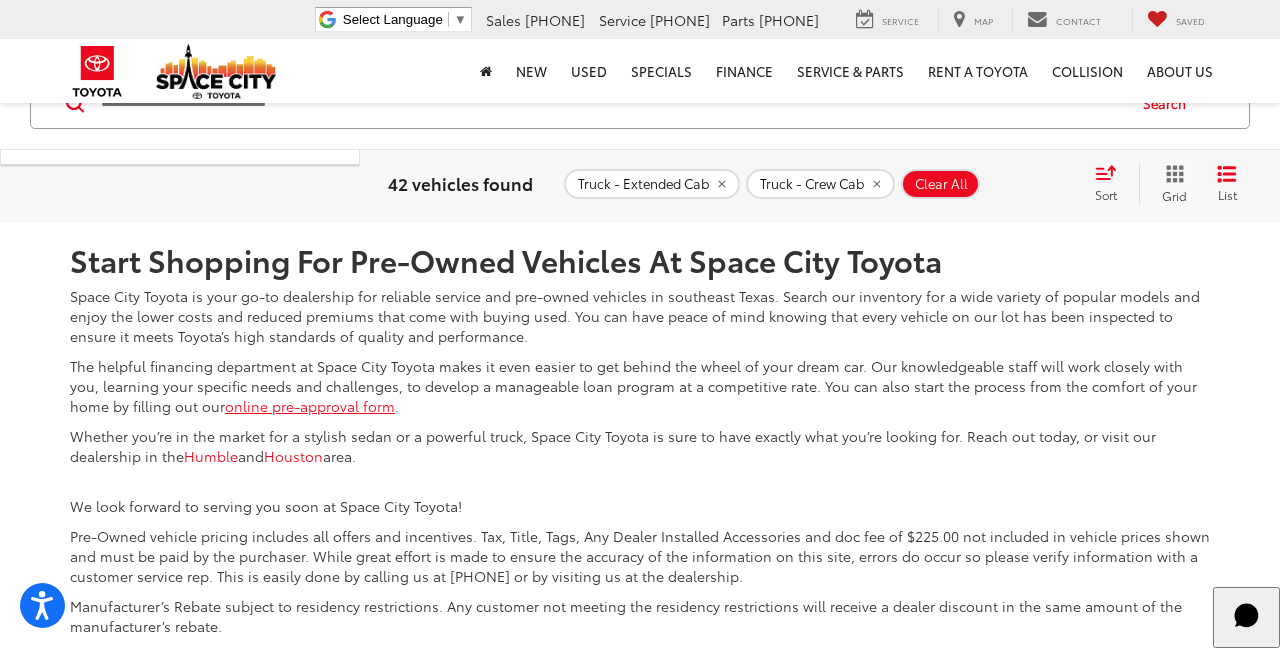 scroll, scrollTop: 1045, scrollLeft: 0, axis: vertical 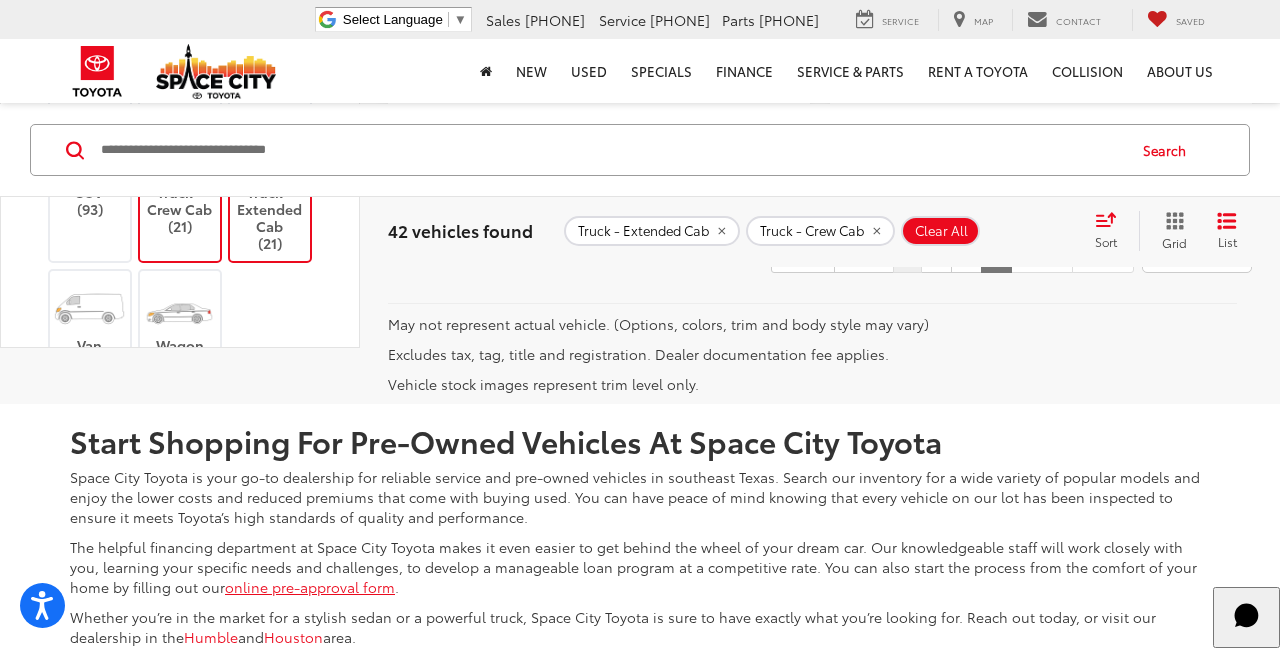 click on "2023 Toyota TUNDRA 4X4 SR5
Copy Link Share Print View Details VIN:  5TFLA5DB9PX067006 Stock:  S1010 Model:  8361 54,760 mi Ext. Int. Features Adaptive Cruise Control Bluetooth® 4WD/AWD Android Auto Apple CarPlay Keyless Entry Disclaimer More Details Comments Dealer Comments Space City Toyota is your premier Houston area Toyota dealer. Family-owned and operated, we proudly offer our customers award-winning customer service, sales, and maintenance. From the moment you first reach out to us, you'll see that we’re committed to providing you with an unmatched experience that will last long after the sale. We’ll be by your side every step of the way. From matching you with your dream ride to servicing it for years to come, you’ll see that the Space City way is the right way to do business. Whether you're looking to finance, lease, or maintain a new or pre-owned vehicle, Space City Toyota is the place to go! More...
$39,443" at bounding box center (820, -1393) 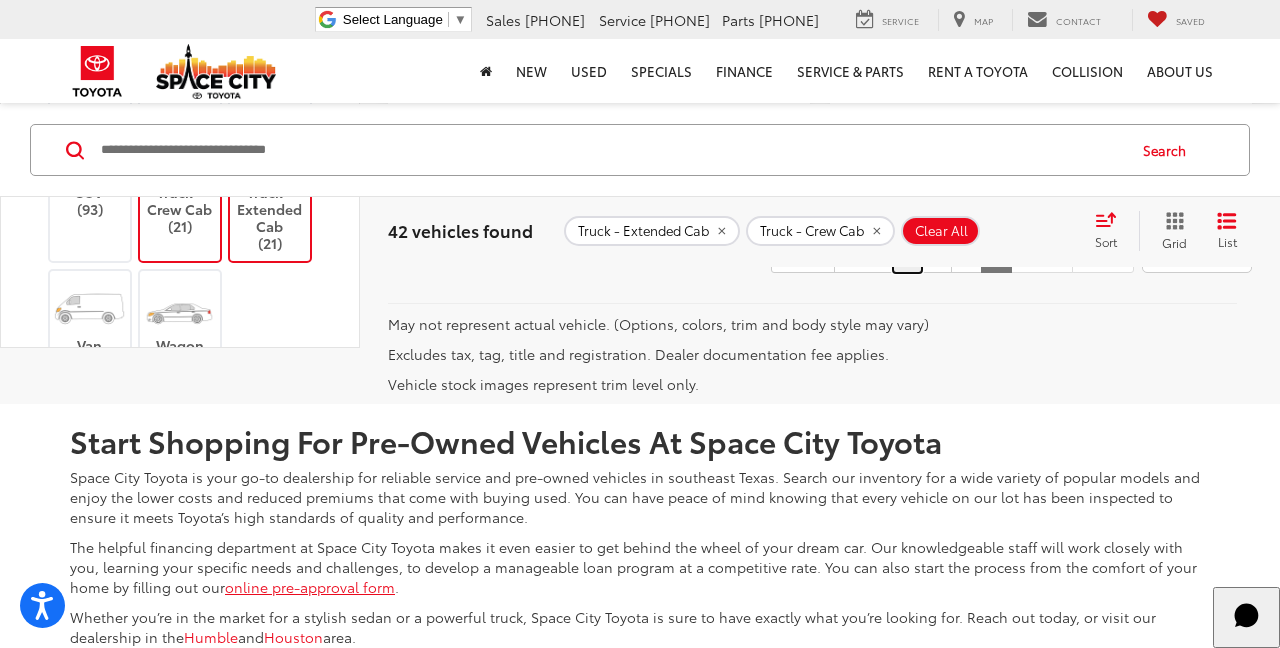 click on "1" at bounding box center (907, 255) 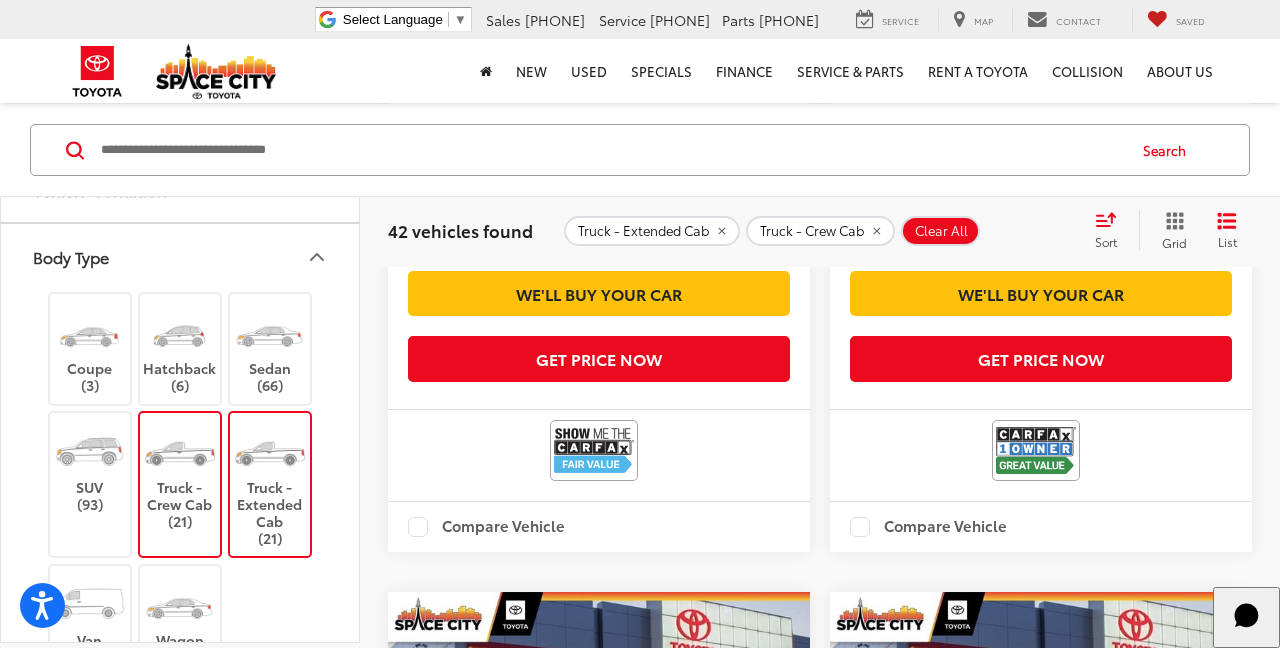 scroll, scrollTop: 3122, scrollLeft: 0, axis: vertical 